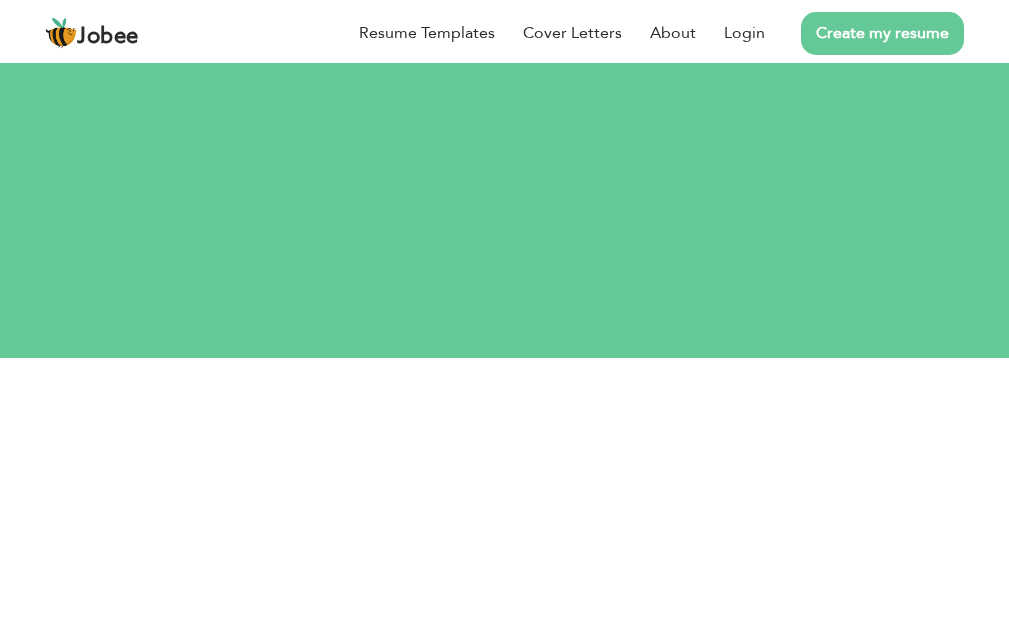 scroll, scrollTop: 0, scrollLeft: 0, axis: both 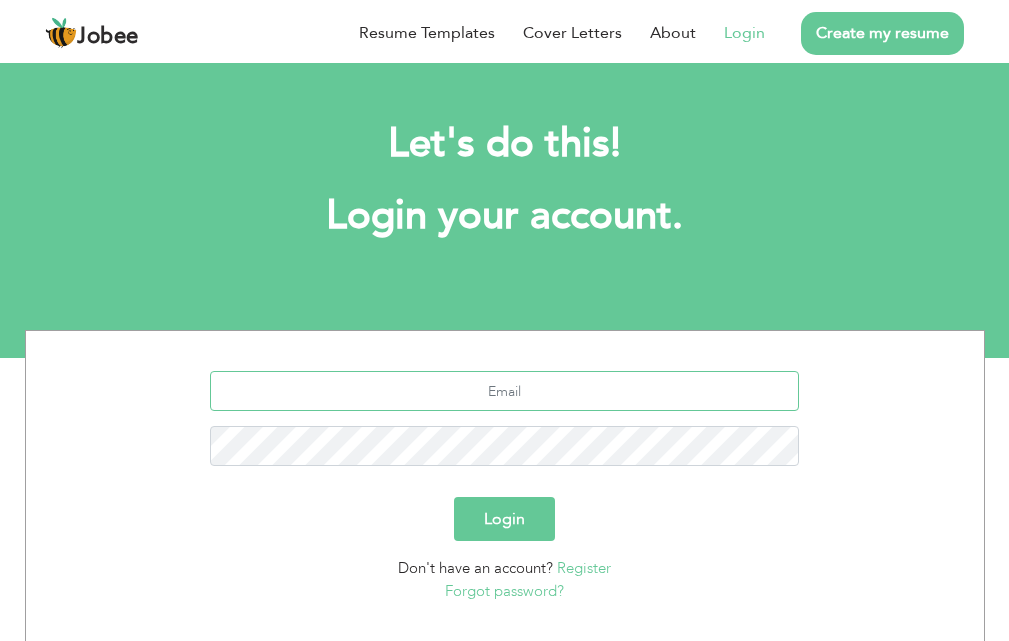 type on "[EMAIL_ADDRESS][DOMAIN_NAME]" 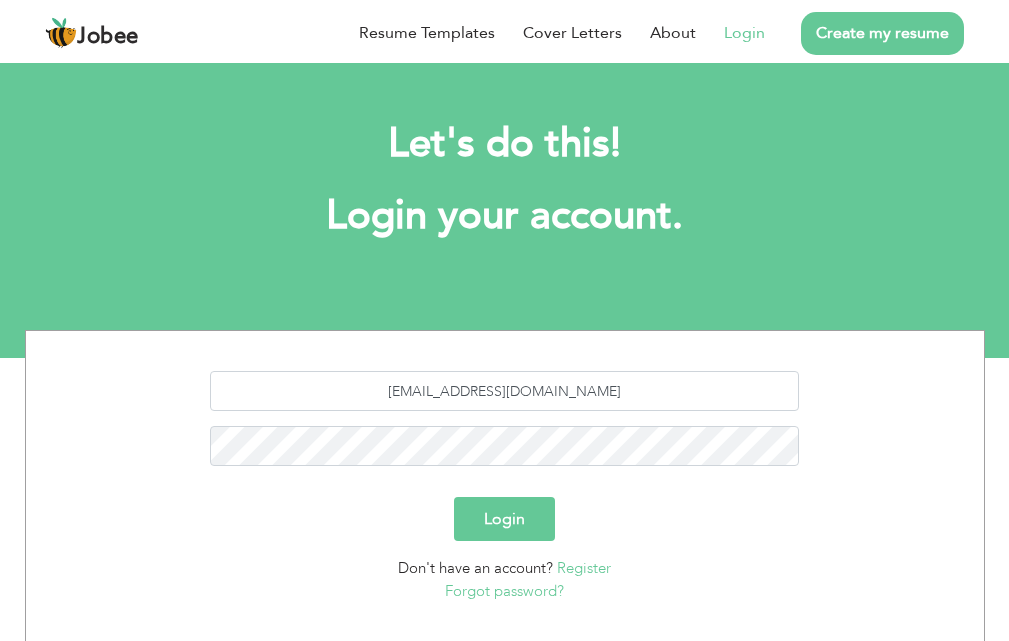 click on "Login" at bounding box center [504, 519] 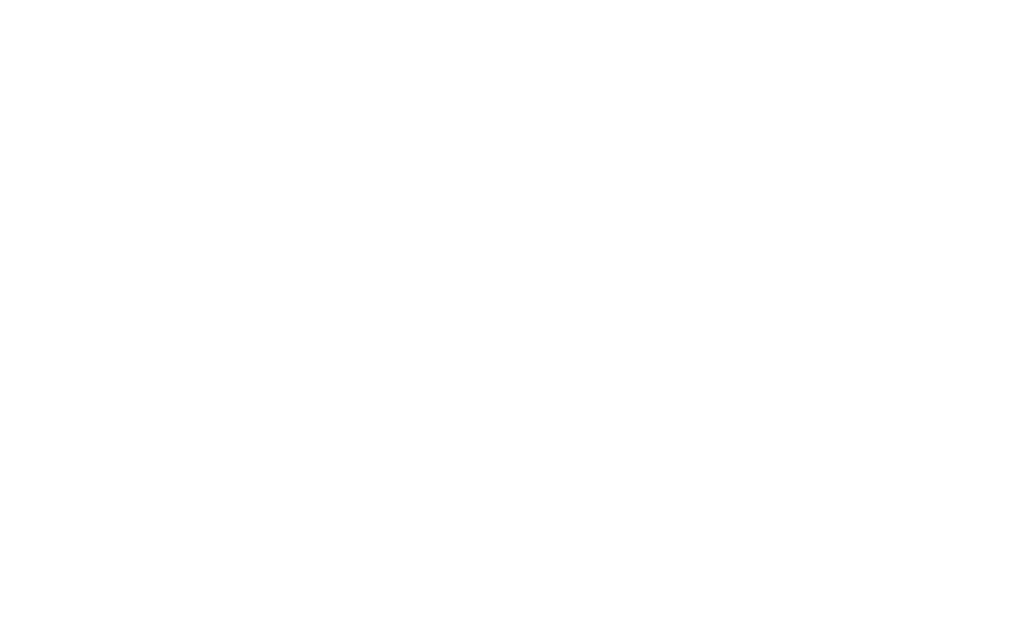 scroll, scrollTop: 0, scrollLeft: 0, axis: both 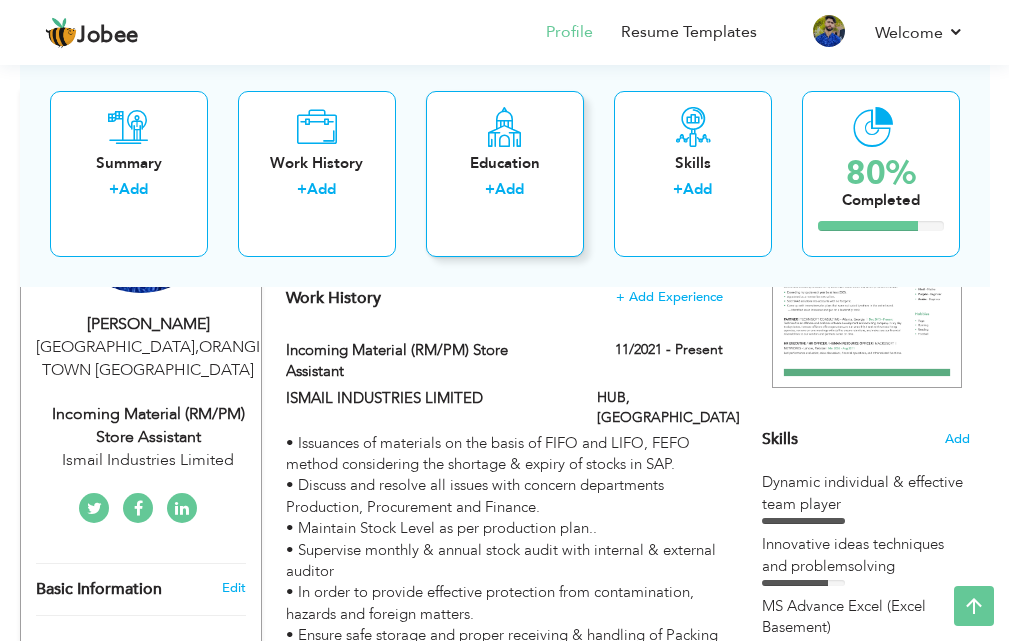 click on "Education" at bounding box center [505, 162] 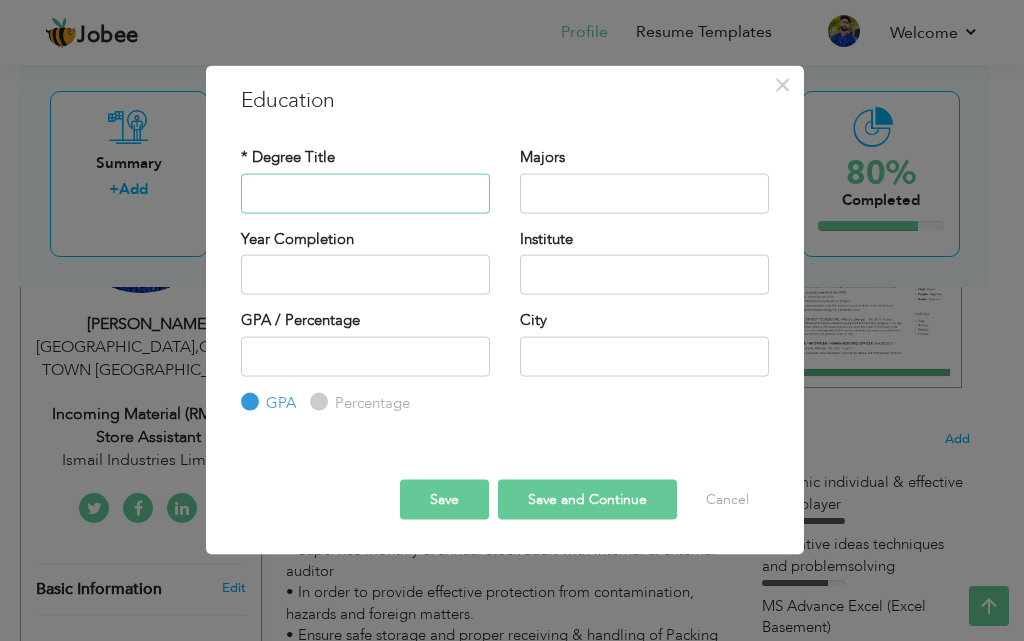click at bounding box center [365, 193] 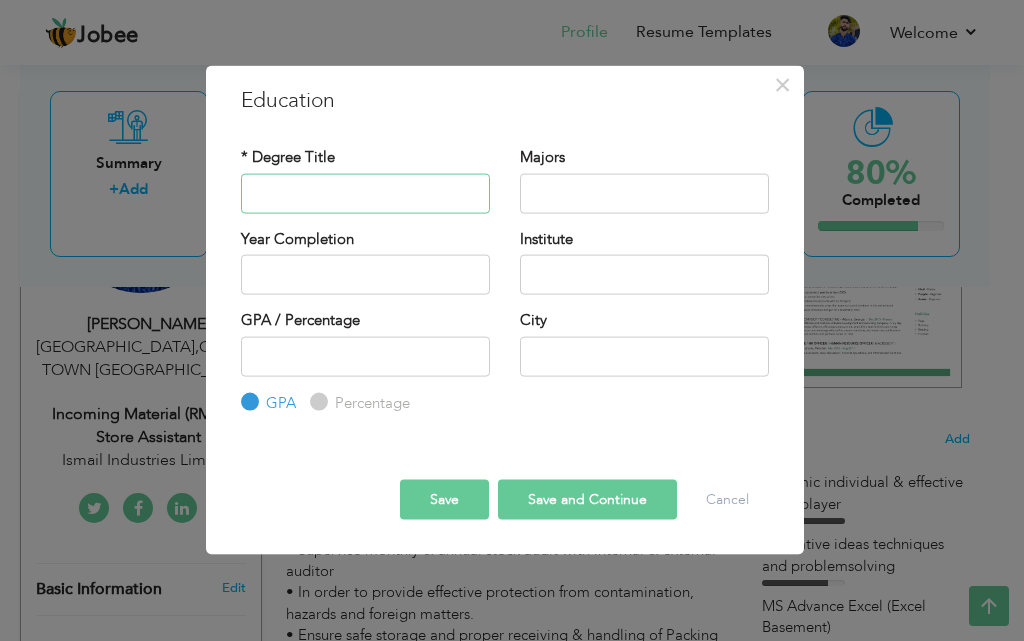 type on "INTERMIDIATE" 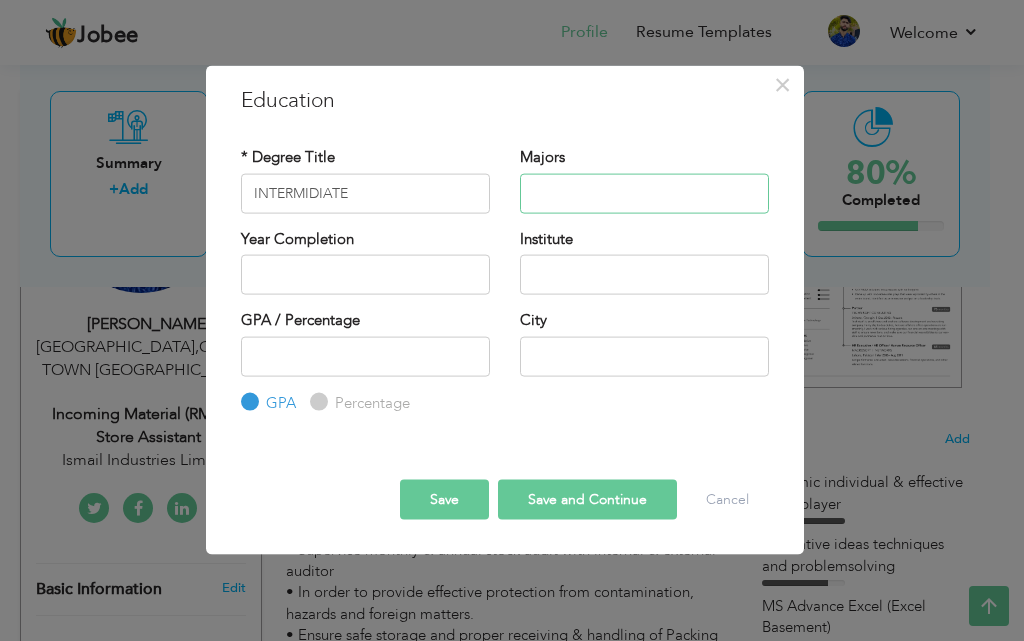 click at bounding box center (644, 193) 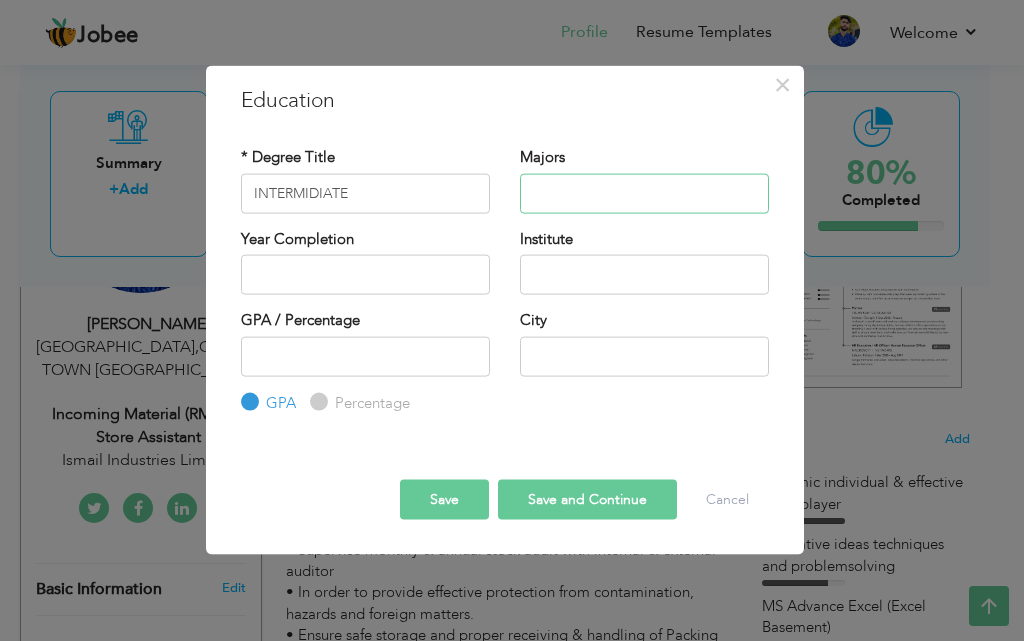 type on "COMMERCE" 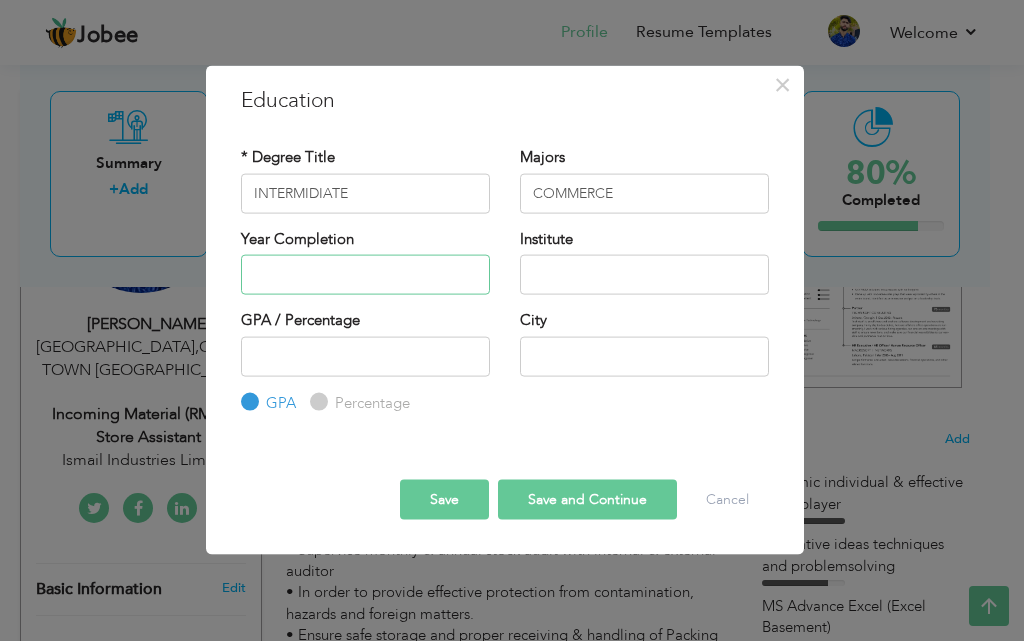click at bounding box center [365, 275] 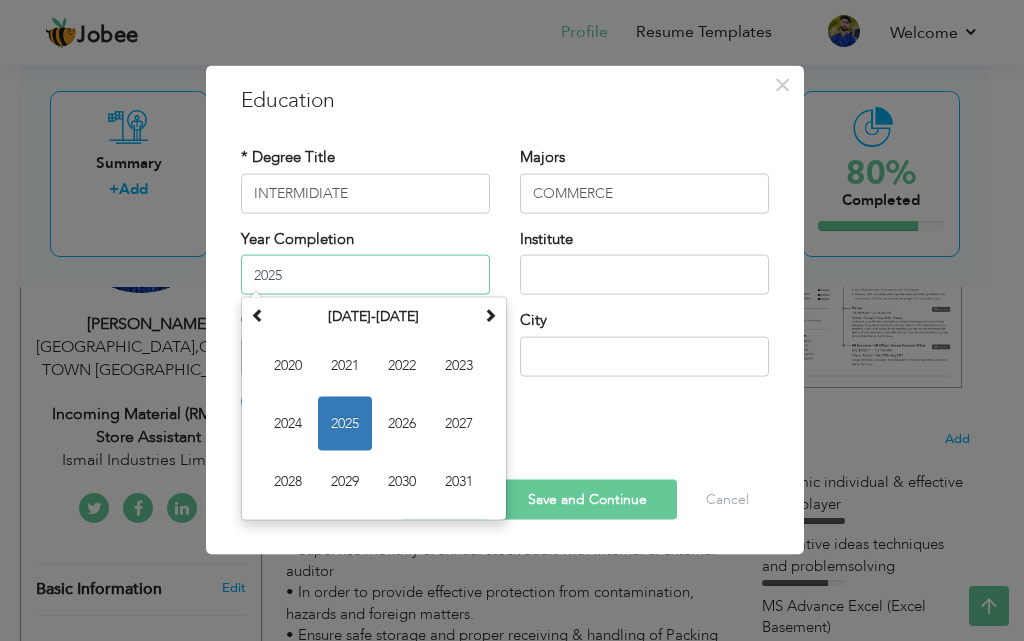 click on "2025" at bounding box center (365, 275) 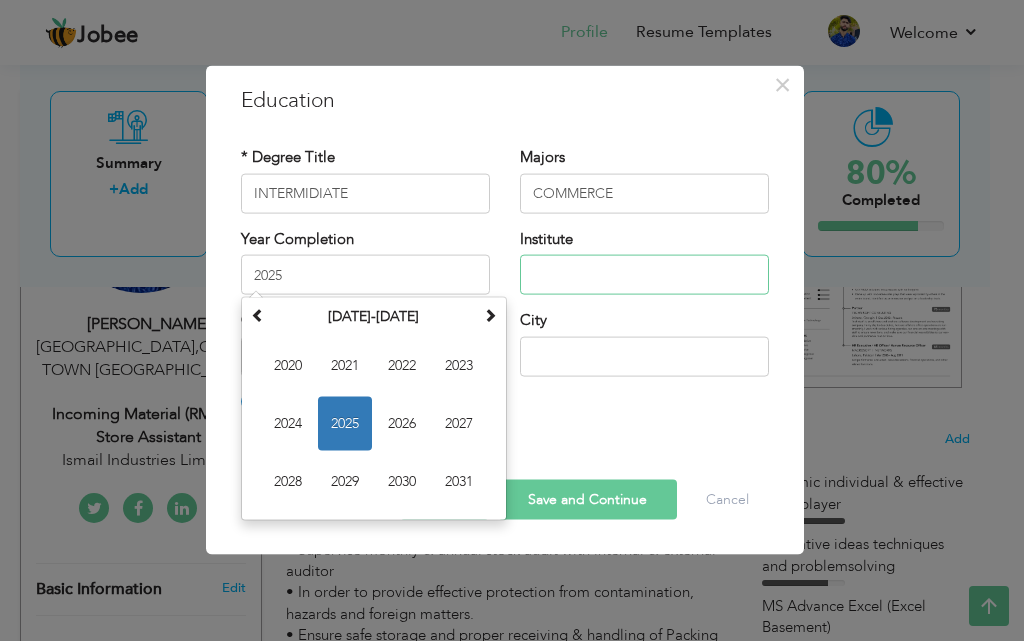 click at bounding box center (644, 275) 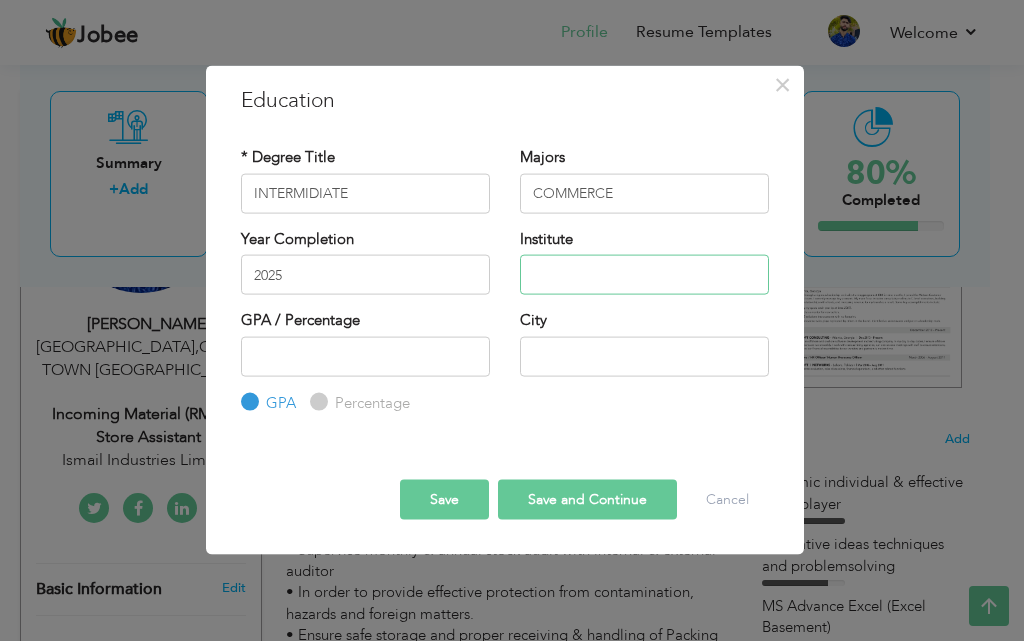 type on "Government [GEOGRAPHIC_DATA]" 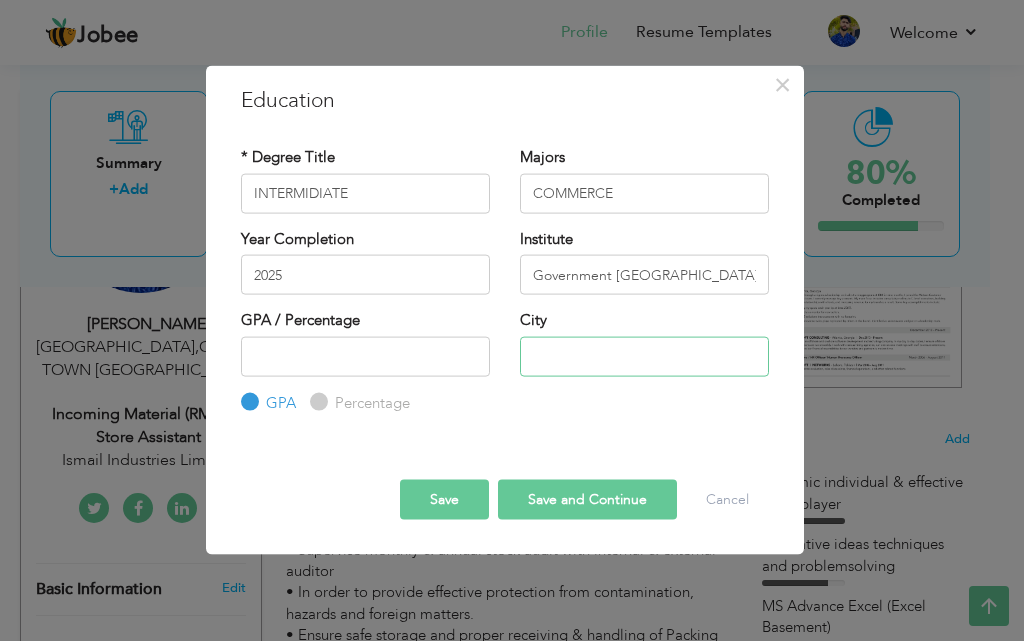 click at bounding box center [644, 356] 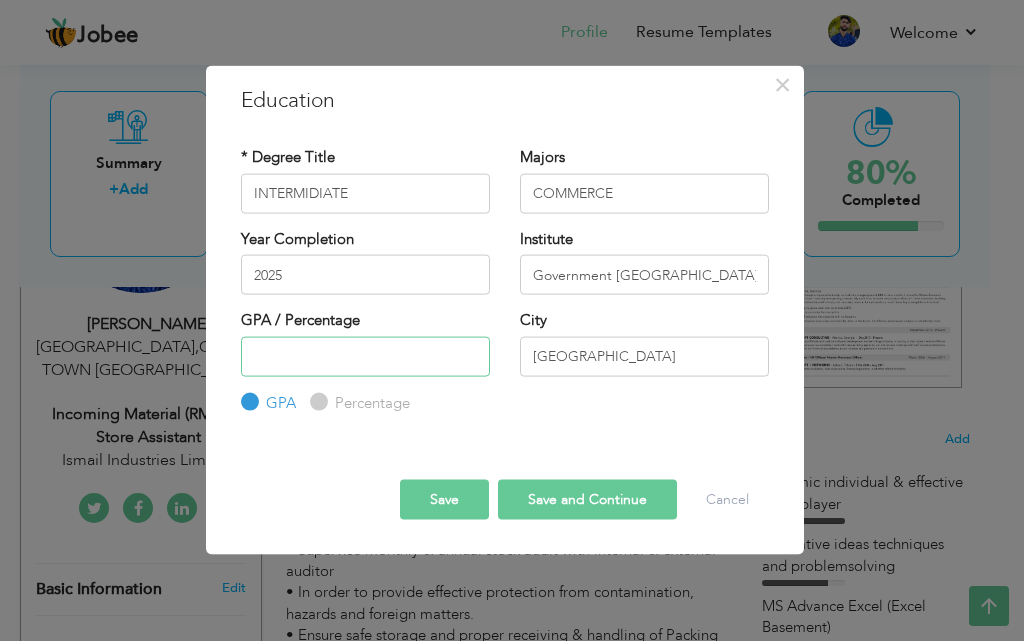 click at bounding box center [365, 356] 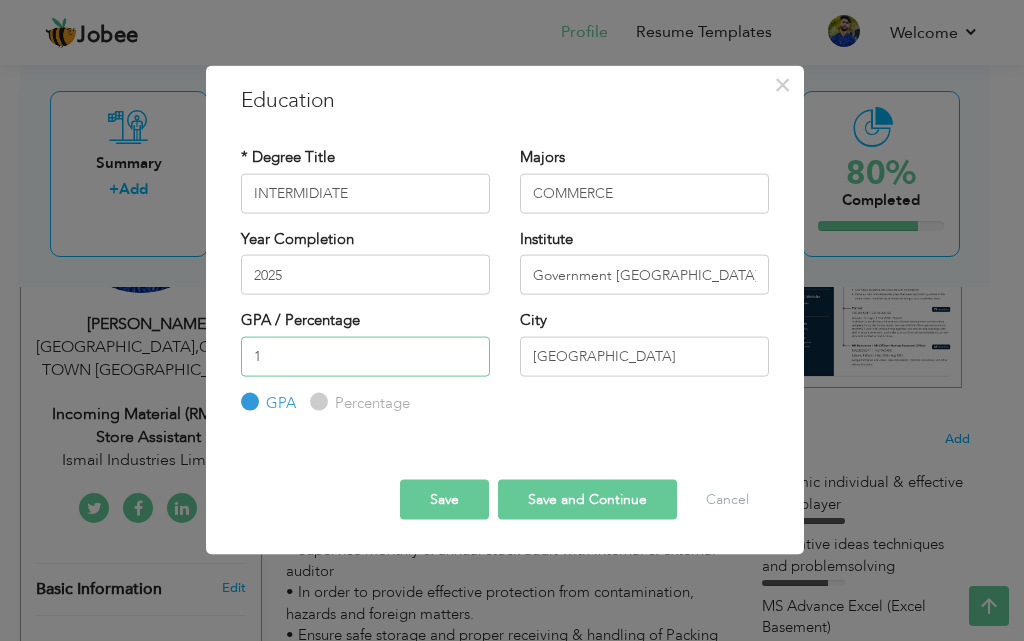 click on "1" at bounding box center [365, 356] 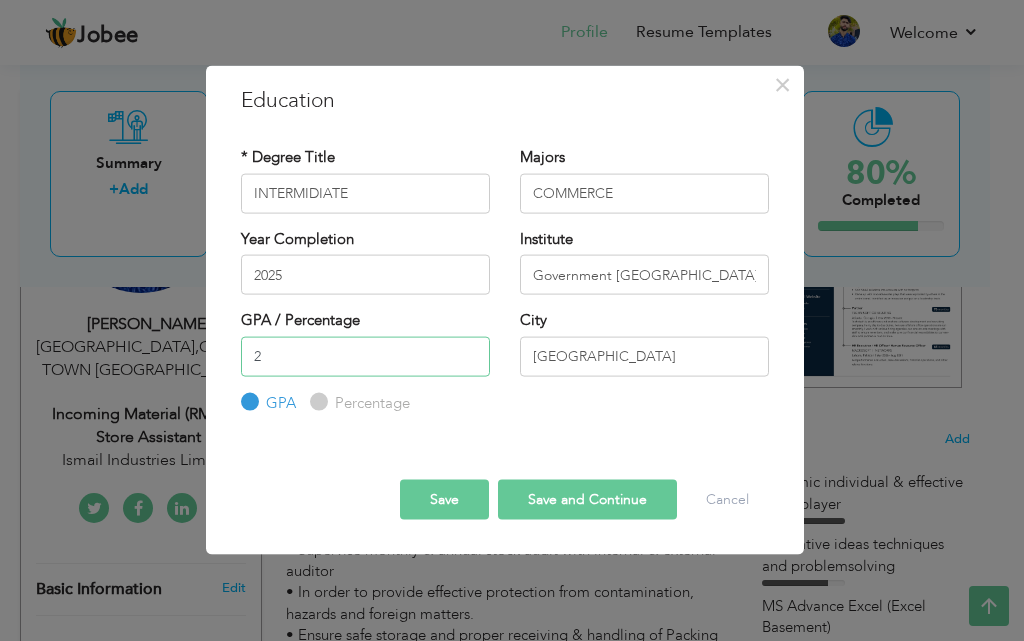 click on "2" at bounding box center (365, 356) 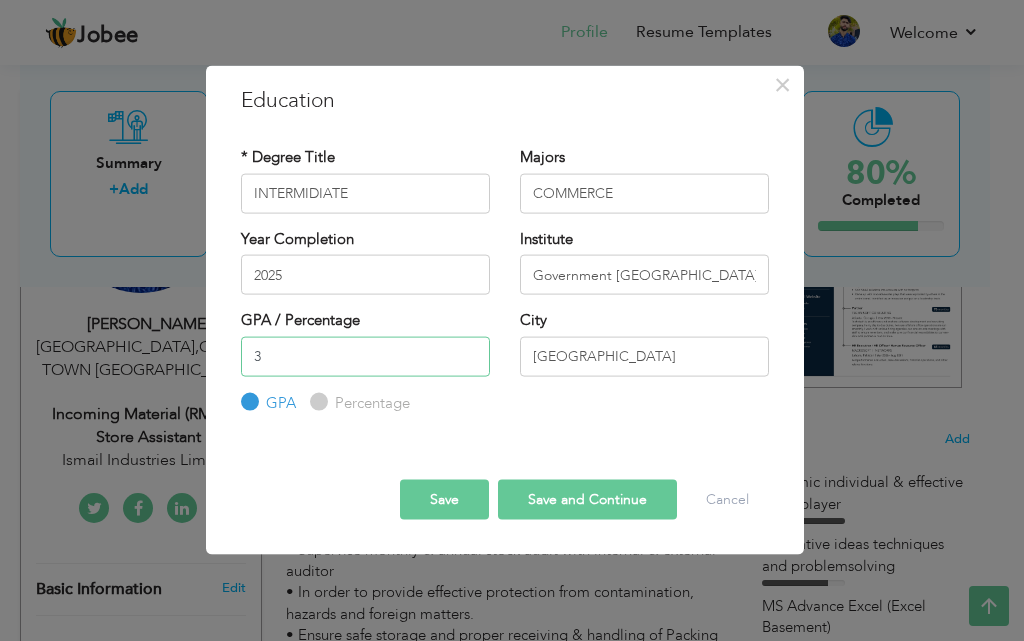 click on "3" at bounding box center (365, 356) 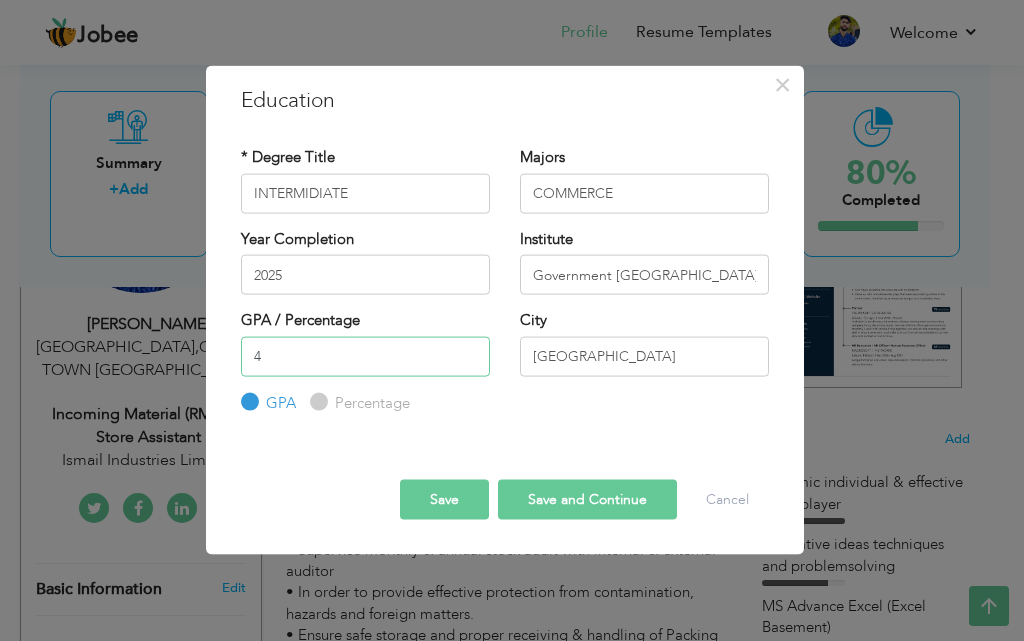 type on "4" 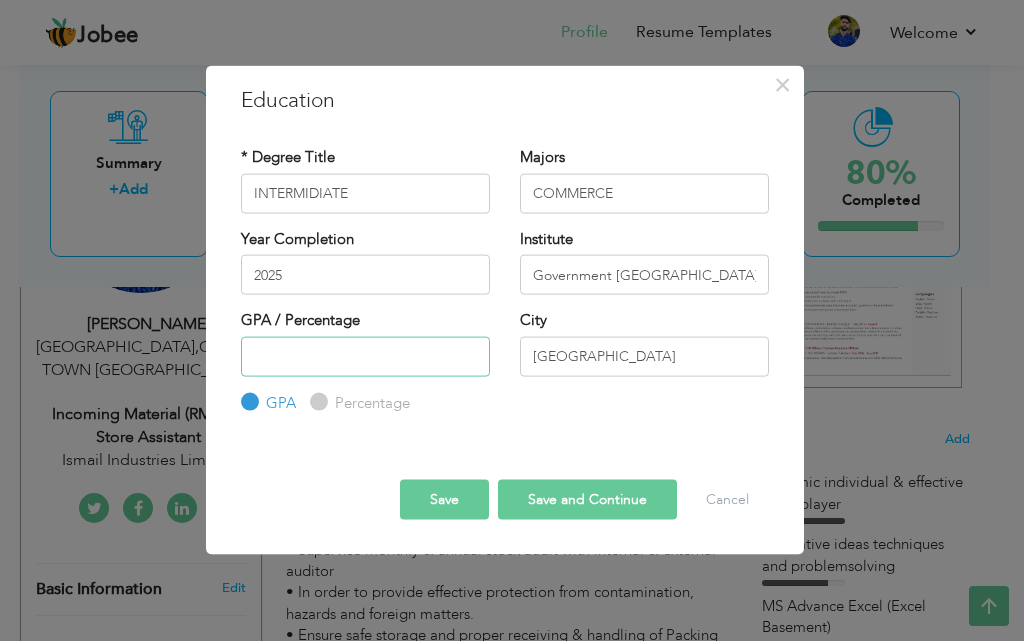 type 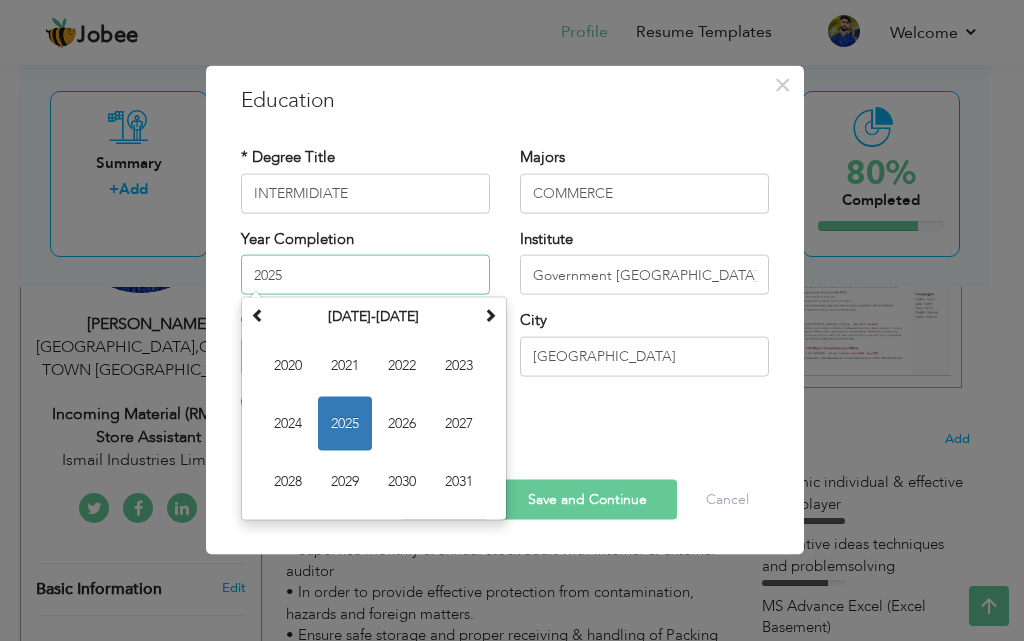 drag, startPoint x: 320, startPoint y: 271, endPoint x: 253, endPoint y: 271, distance: 67 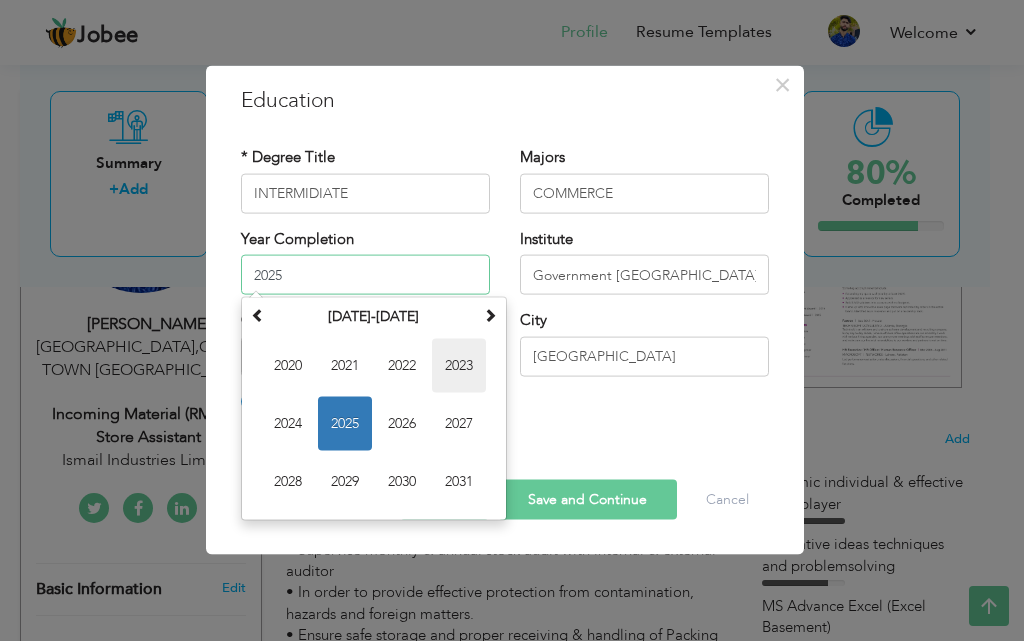 click on "2023" at bounding box center (459, 366) 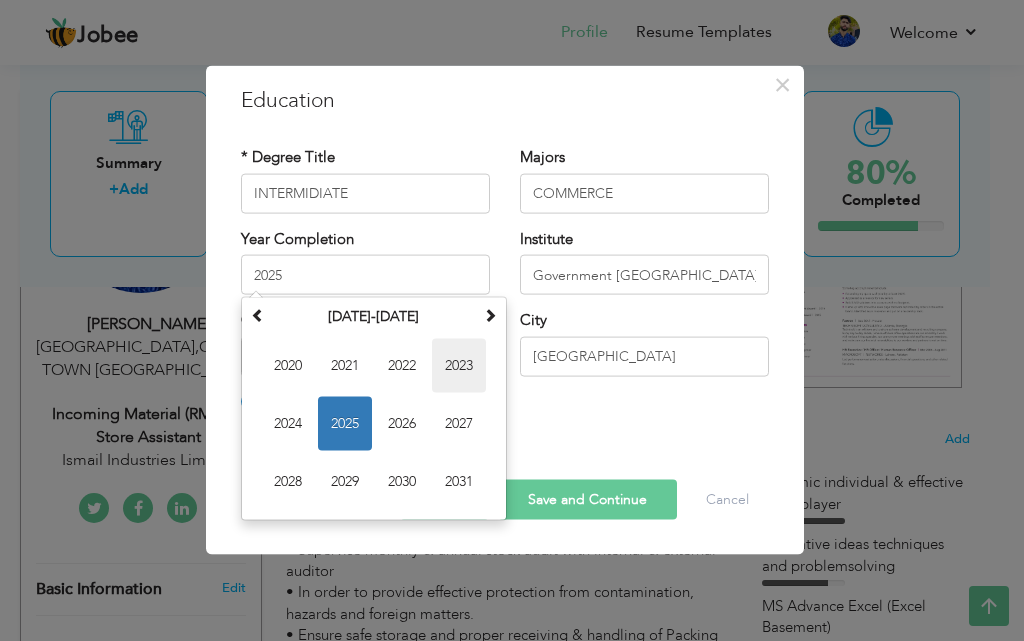 type on "2023" 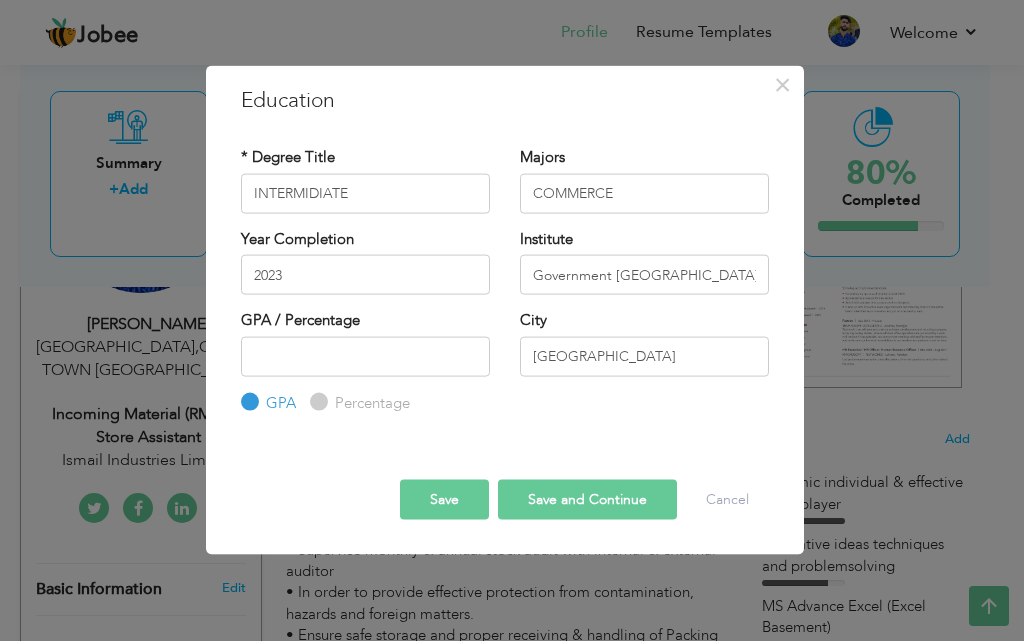 click on "Save" at bounding box center [444, 500] 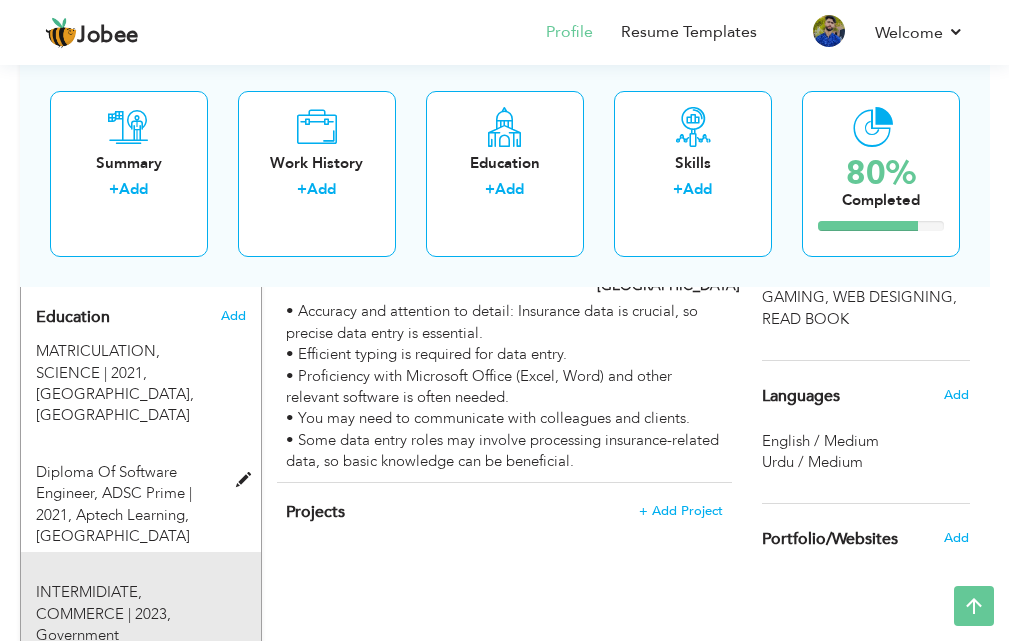 scroll, scrollTop: 922, scrollLeft: 0, axis: vertical 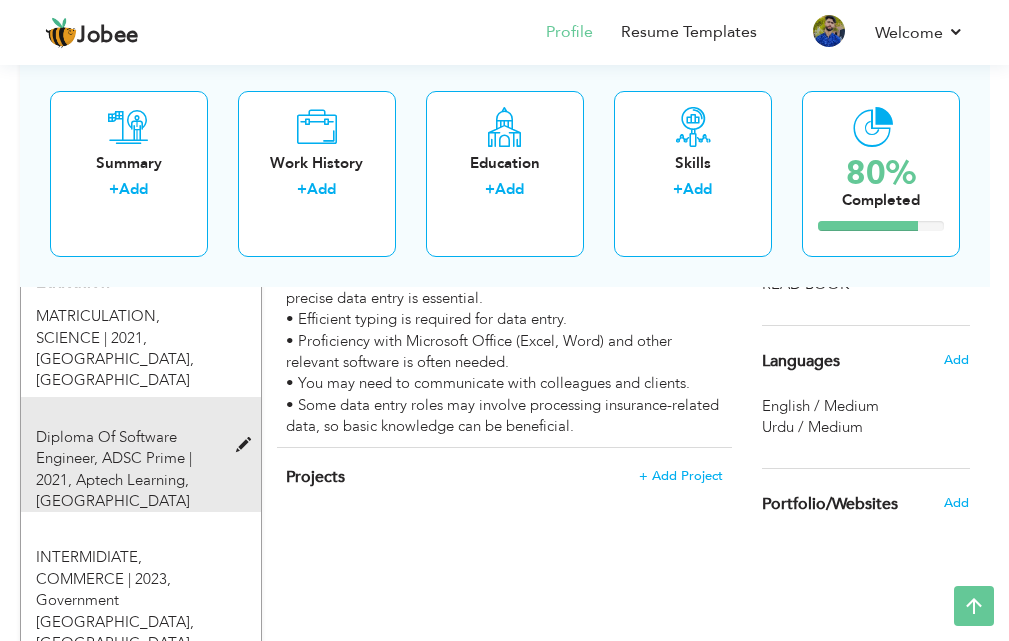 click at bounding box center [248, 445] 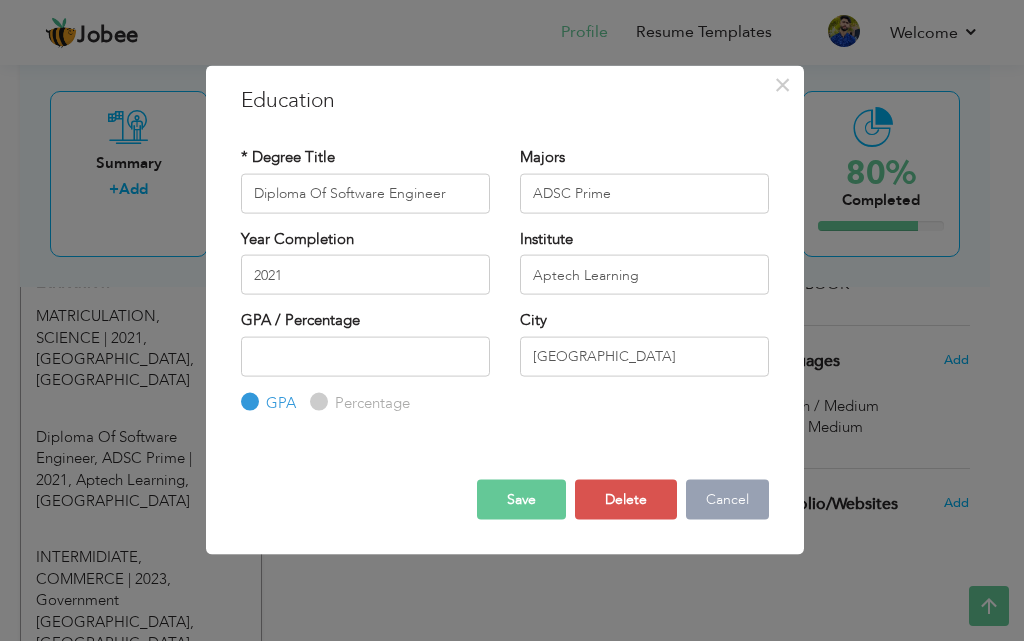 click on "Cancel" at bounding box center (727, 500) 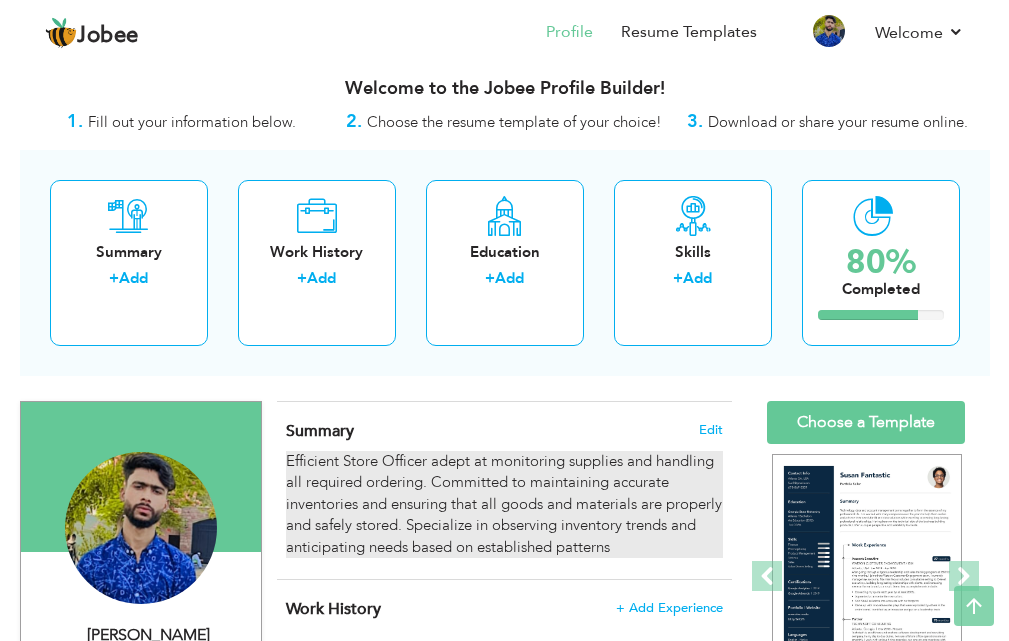 scroll, scrollTop: 0, scrollLeft: 0, axis: both 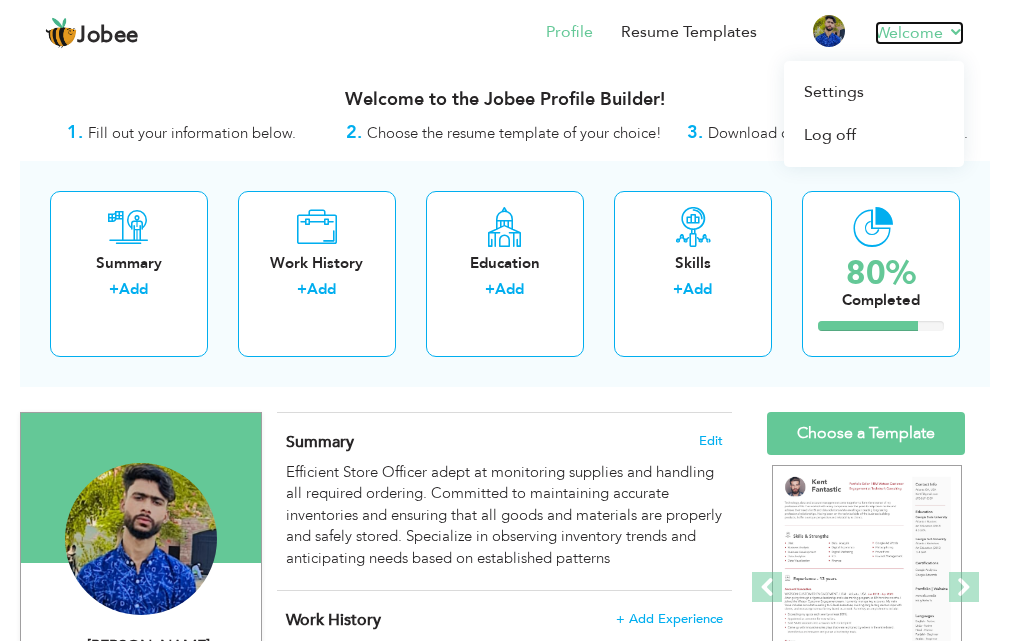 click on "Welcome" at bounding box center [919, 33] 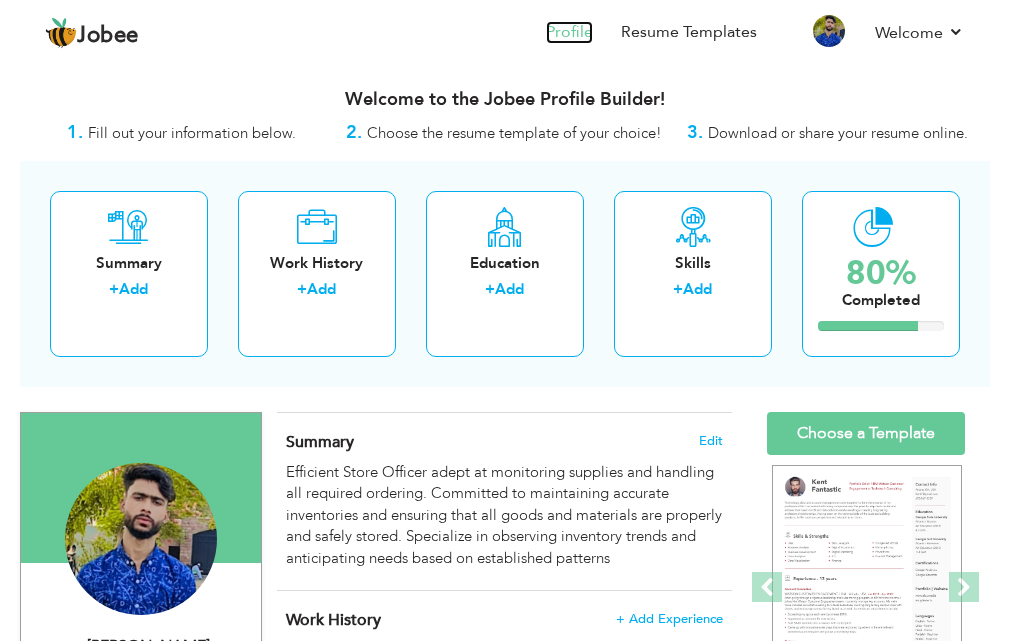 click on "Profile" at bounding box center (569, 32) 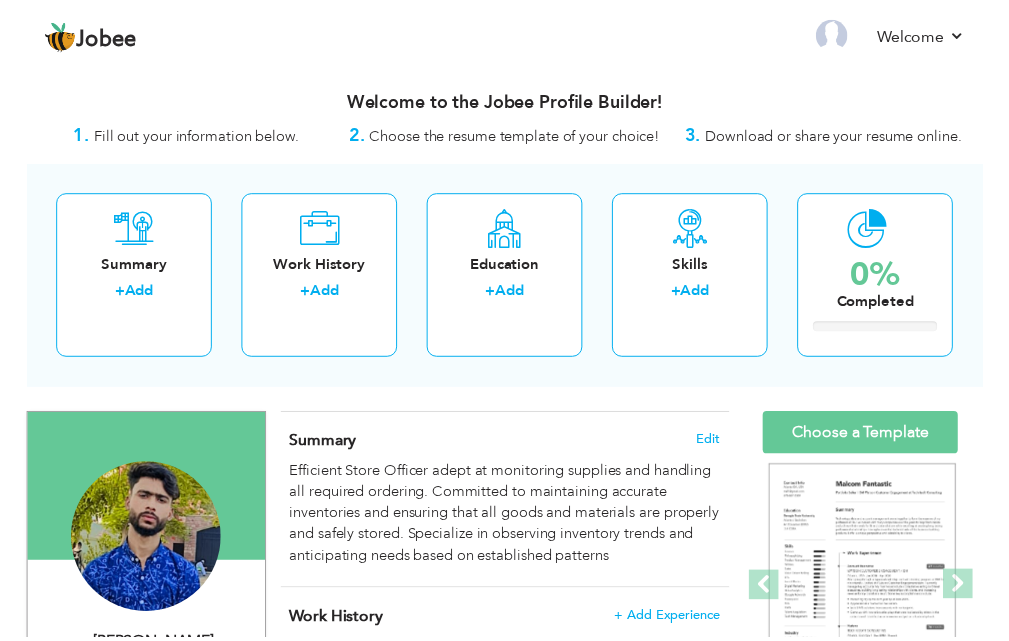 scroll, scrollTop: 0, scrollLeft: 0, axis: both 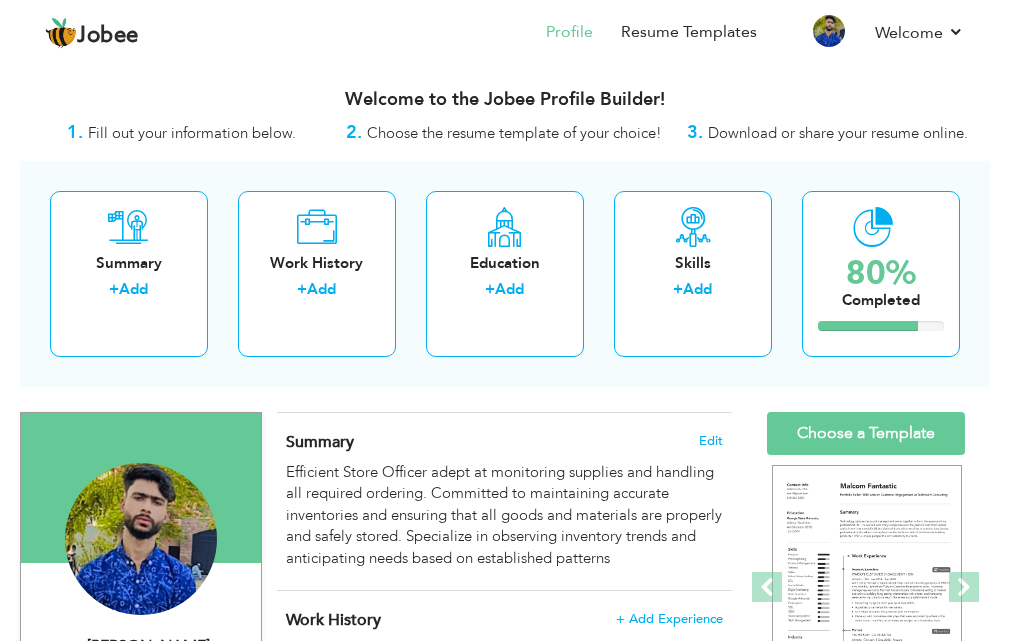 click on "Summary
Edit
Efficient Store Officer adept at monitoring supplies and handling all required ordering. Committed to maintaining accurate inventories and ensuring that all goods and materials are properly and safely stored. Specialize in observing inventory trends and anticipating needs based on established patterns" at bounding box center [504, 501] 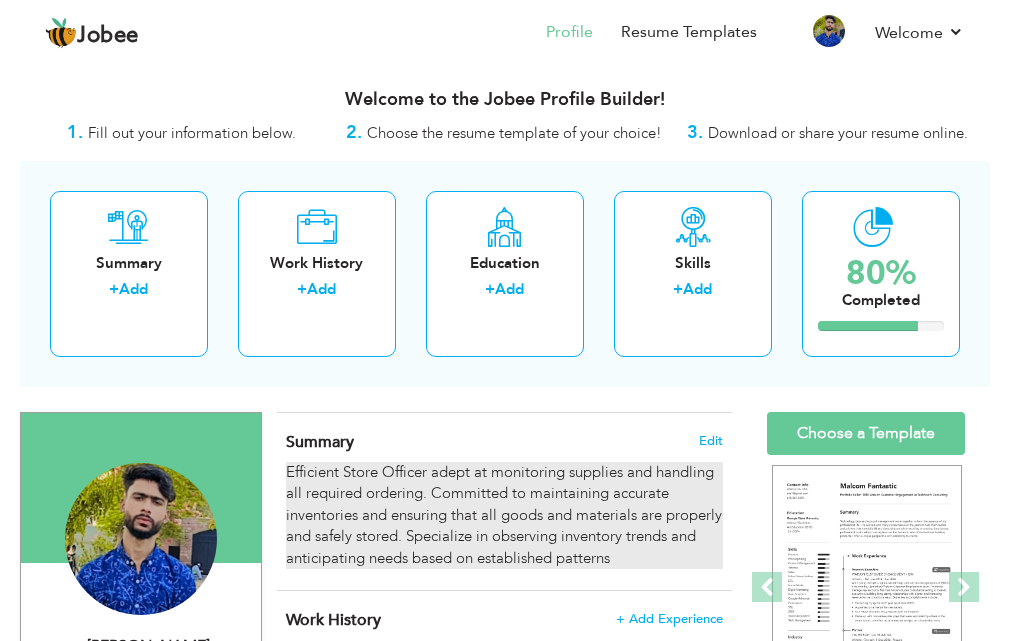 click on "Efficient Store Officer adept at monitoring supplies and handling all required ordering. Committed to maintaining accurate inventories and ensuring that all goods and materials are properly and safely stored. Specialize in observing inventory trends and anticipating needs based on established patterns" at bounding box center (504, 515) 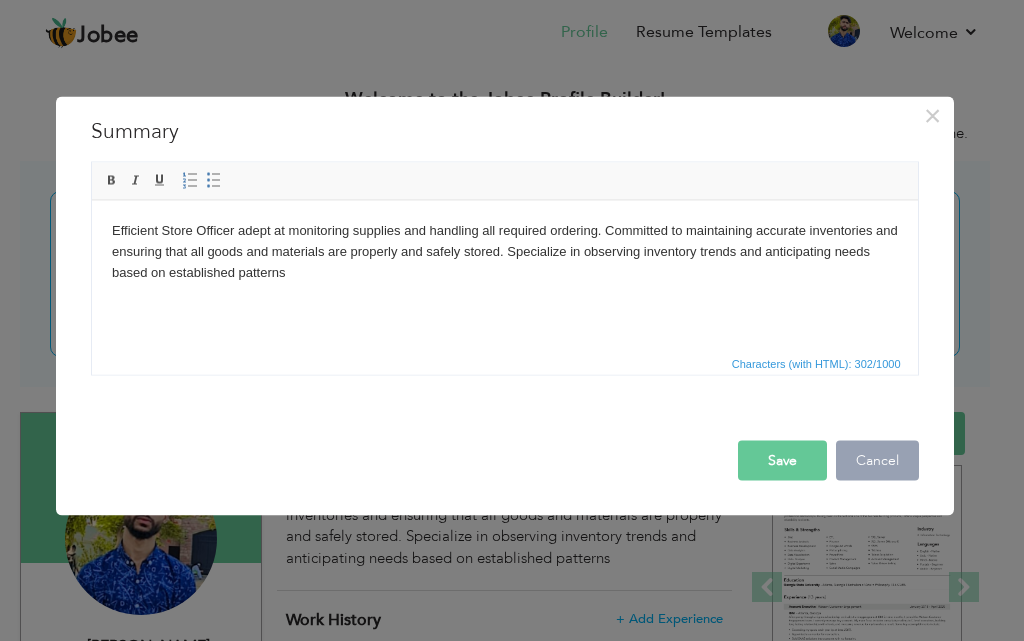 click on "Cancel" at bounding box center [877, 460] 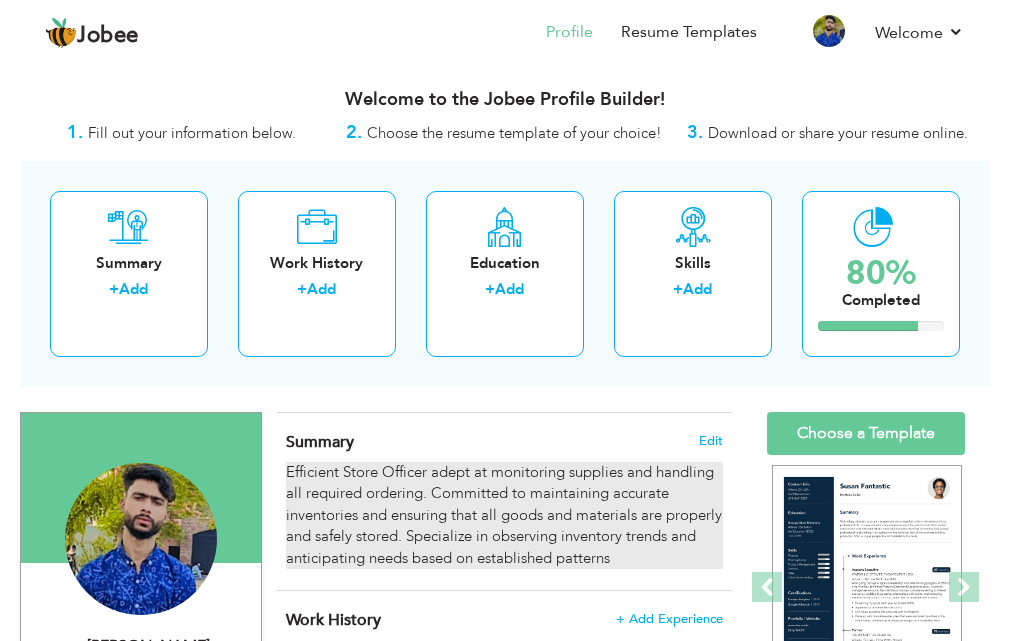 click on "Efficient Store Officer adept at monitoring supplies and handling all required ordering. Committed to maintaining accurate inventories and ensuring that all goods and materials are properly and safely stored. Specialize in observing inventory trends and anticipating needs based on established patterns" at bounding box center (504, 515) 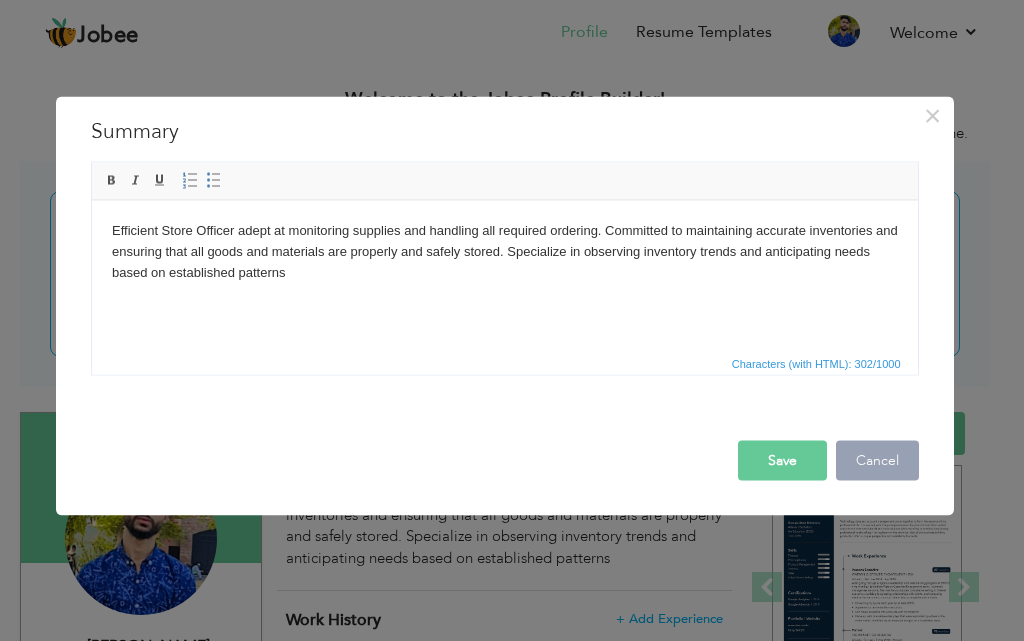 click on "Cancel" at bounding box center (877, 460) 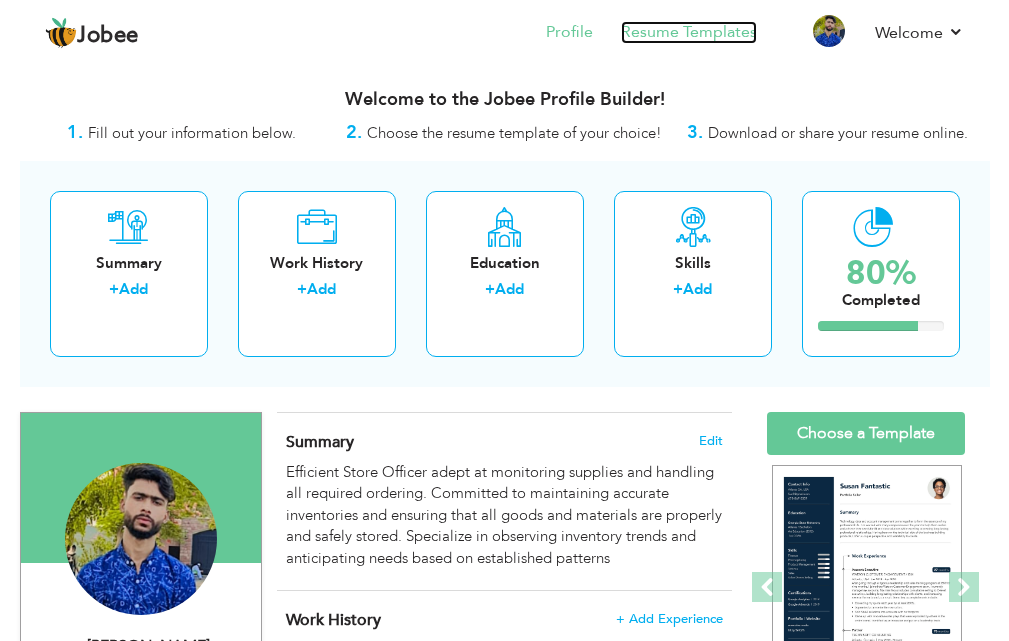 click on "Resume Templates" at bounding box center (689, 32) 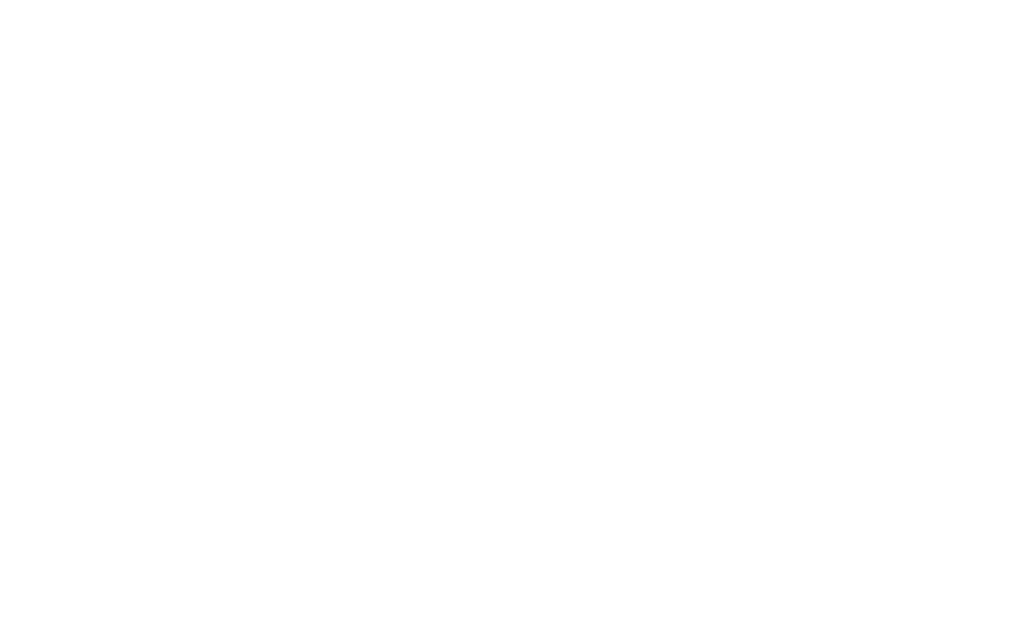 scroll, scrollTop: 0, scrollLeft: 0, axis: both 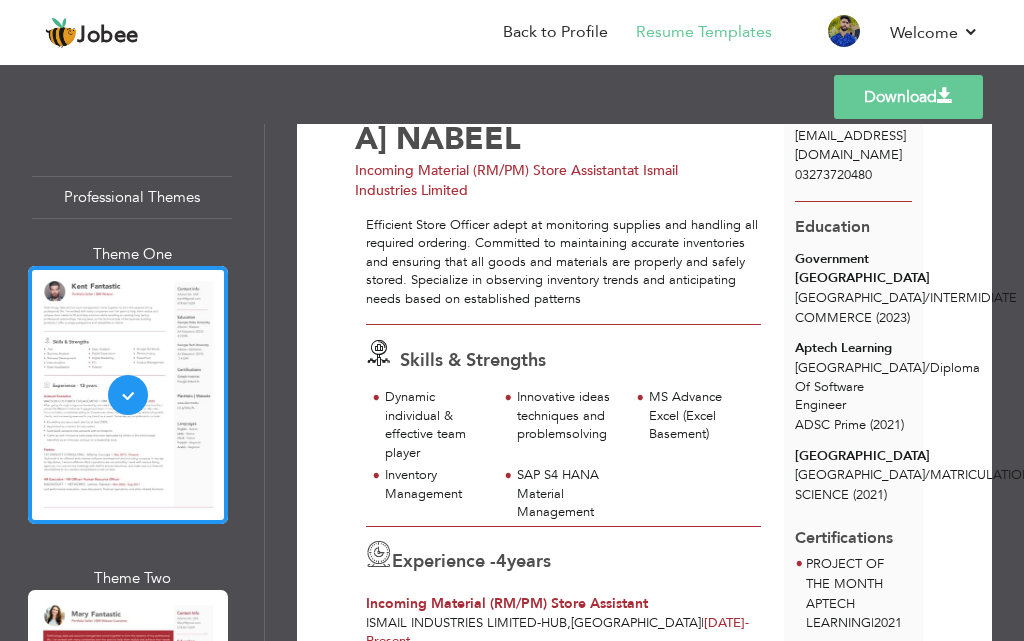 click on "Download" at bounding box center (908, 97) 